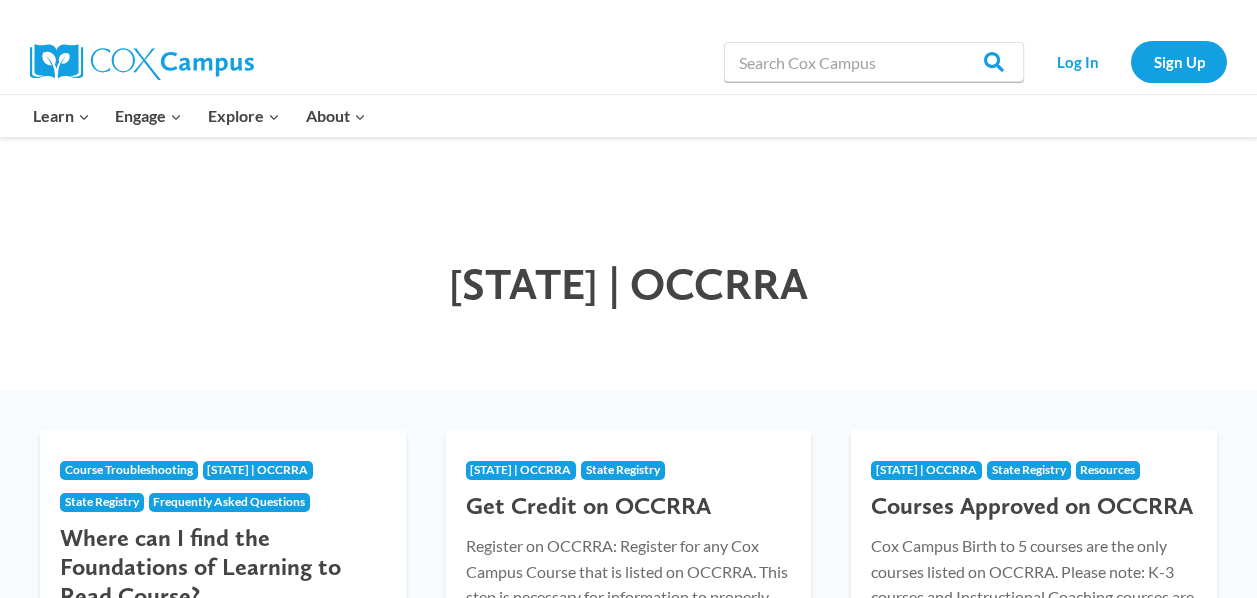 scroll, scrollTop: 0, scrollLeft: 0, axis: both 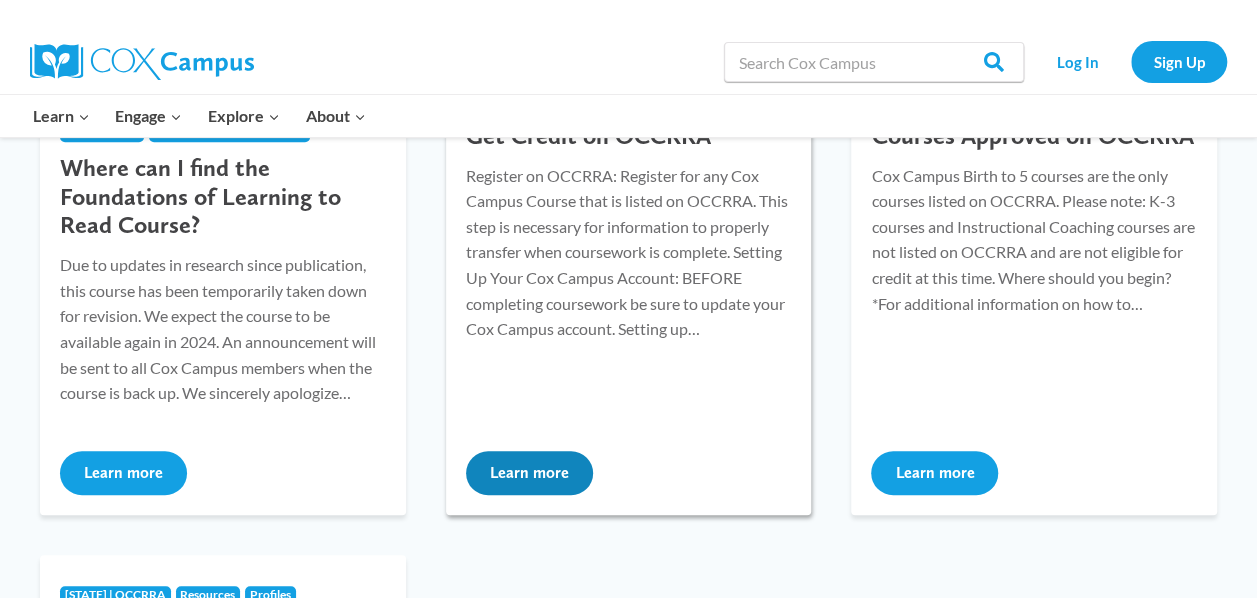 click on "Learn more" at bounding box center [529, 473] 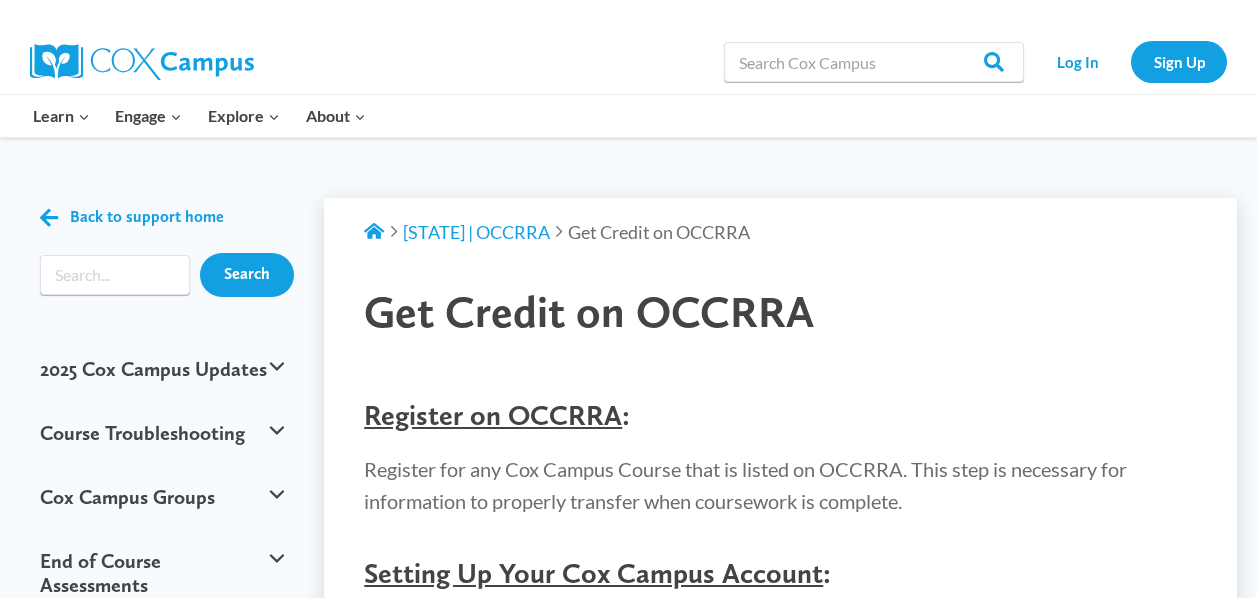 scroll, scrollTop: 0, scrollLeft: 0, axis: both 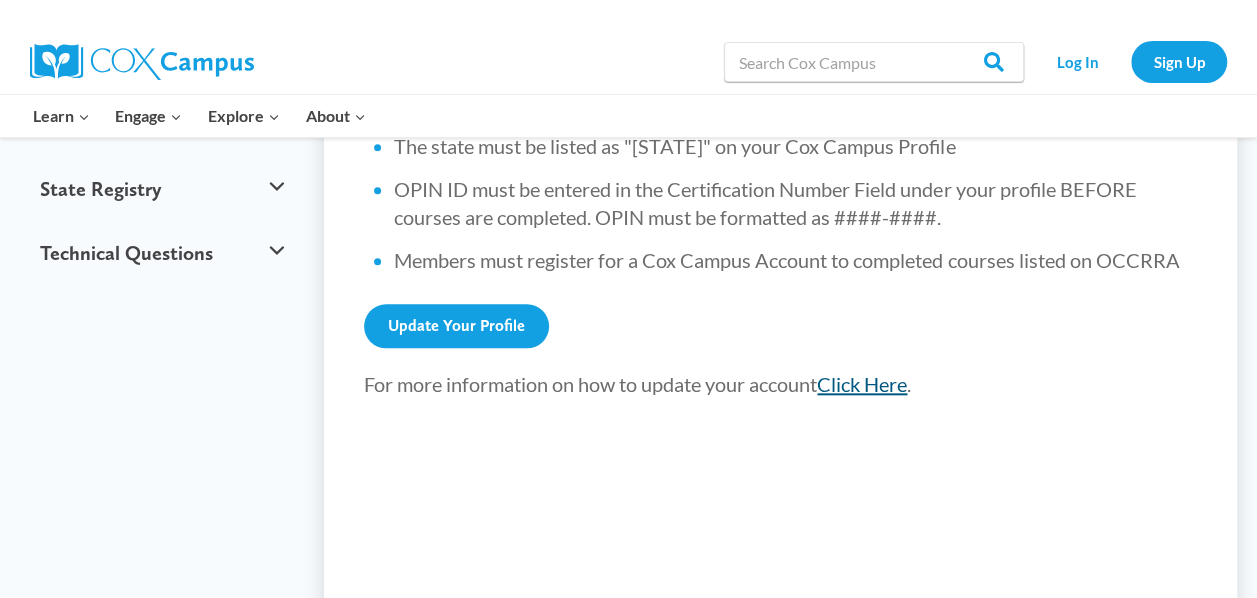 click on "Click Here" at bounding box center (862, 384) 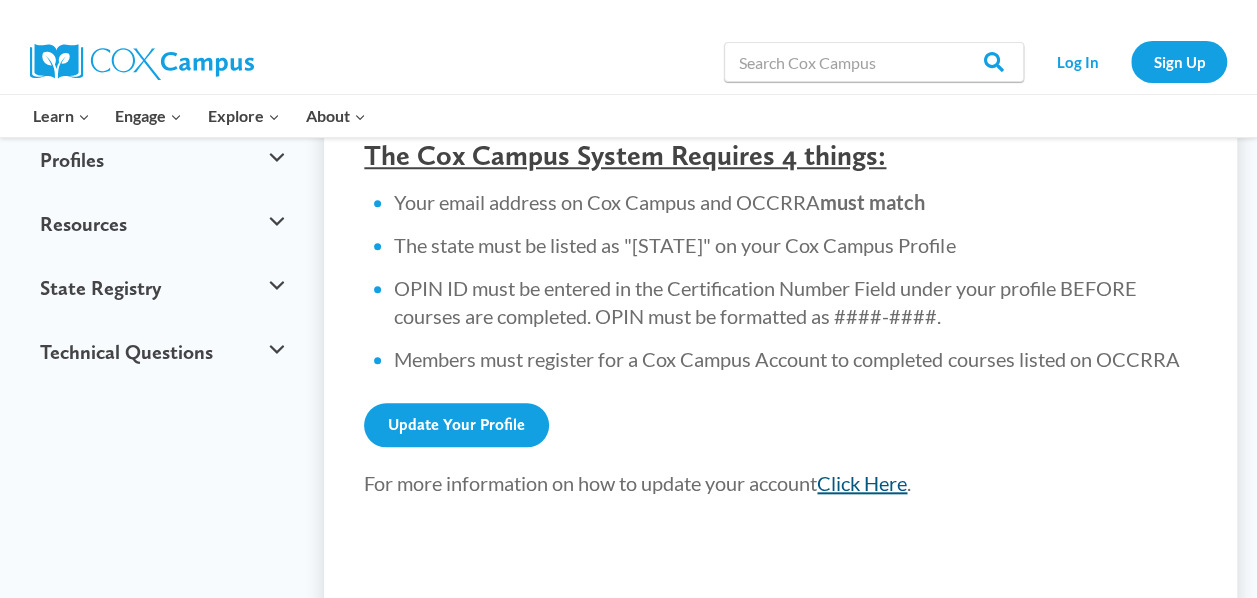 scroll, scrollTop: 773, scrollLeft: 0, axis: vertical 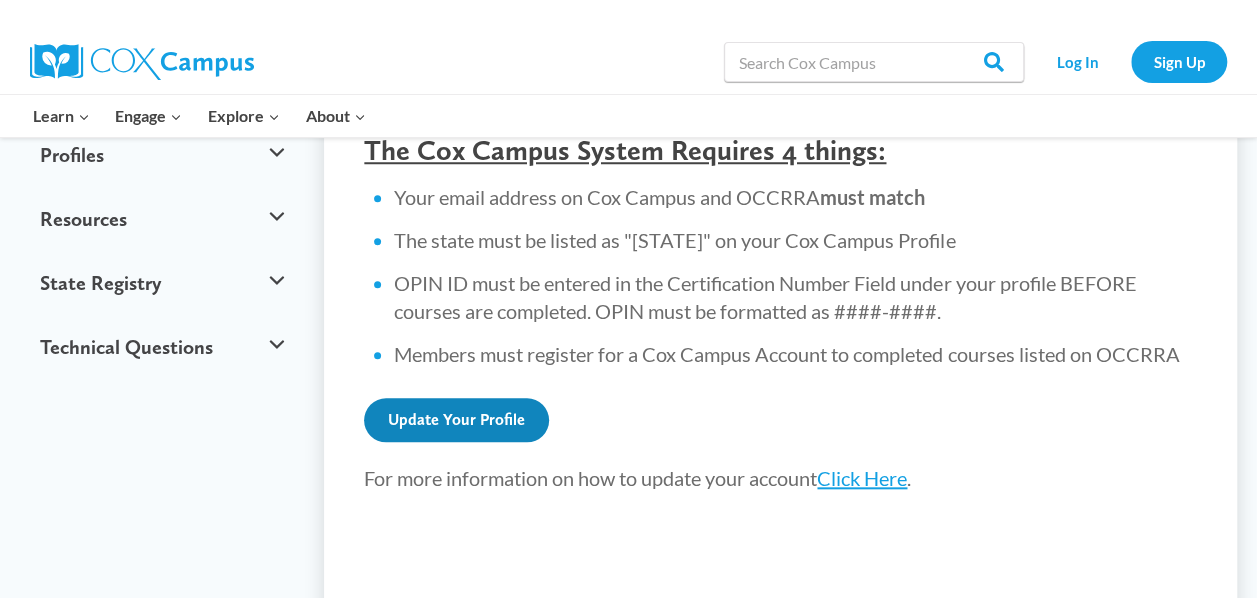 click on "Update Your Profile" at bounding box center [456, 420] 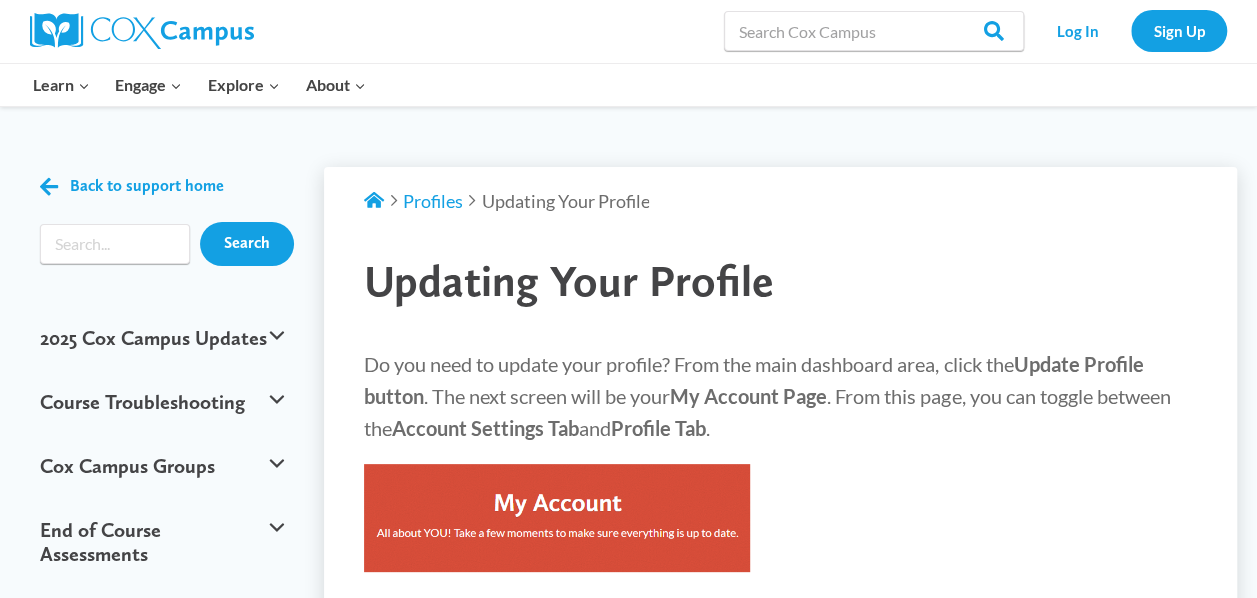 scroll, scrollTop: 0, scrollLeft: 0, axis: both 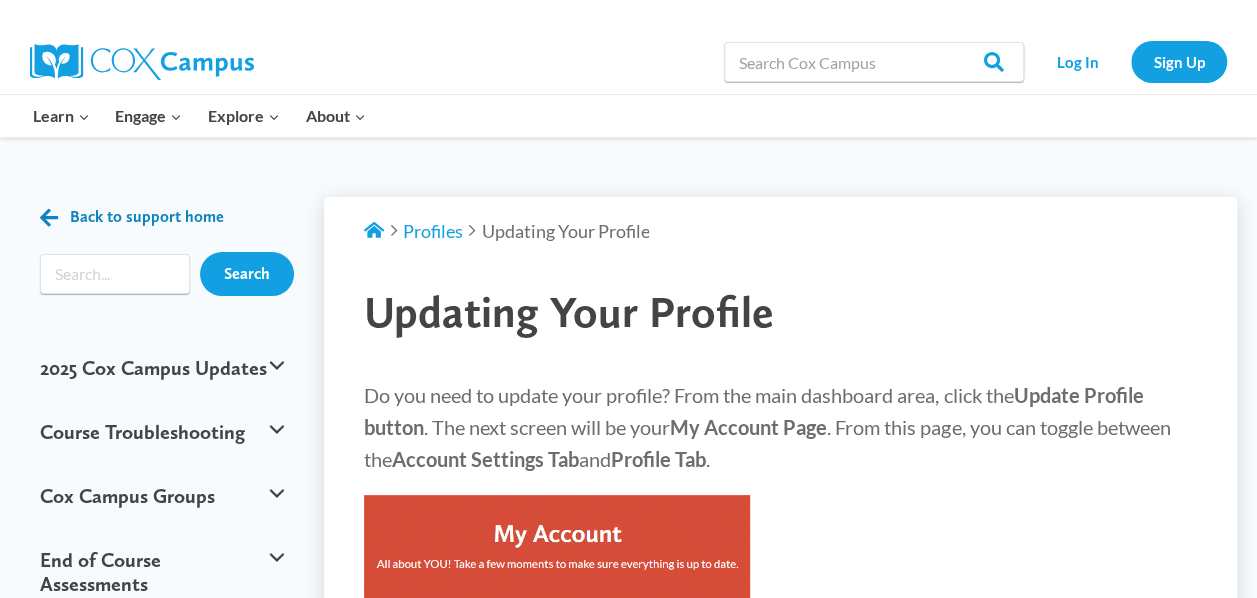 click at bounding box center [49, 217] 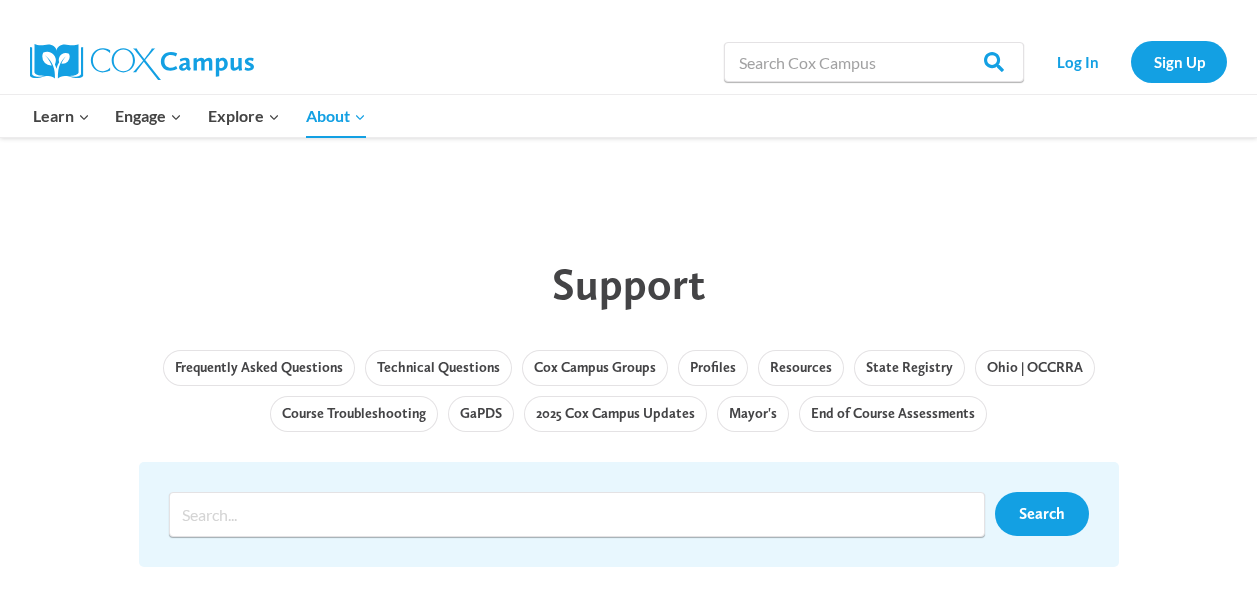 scroll, scrollTop: 0, scrollLeft: 0, axis: both 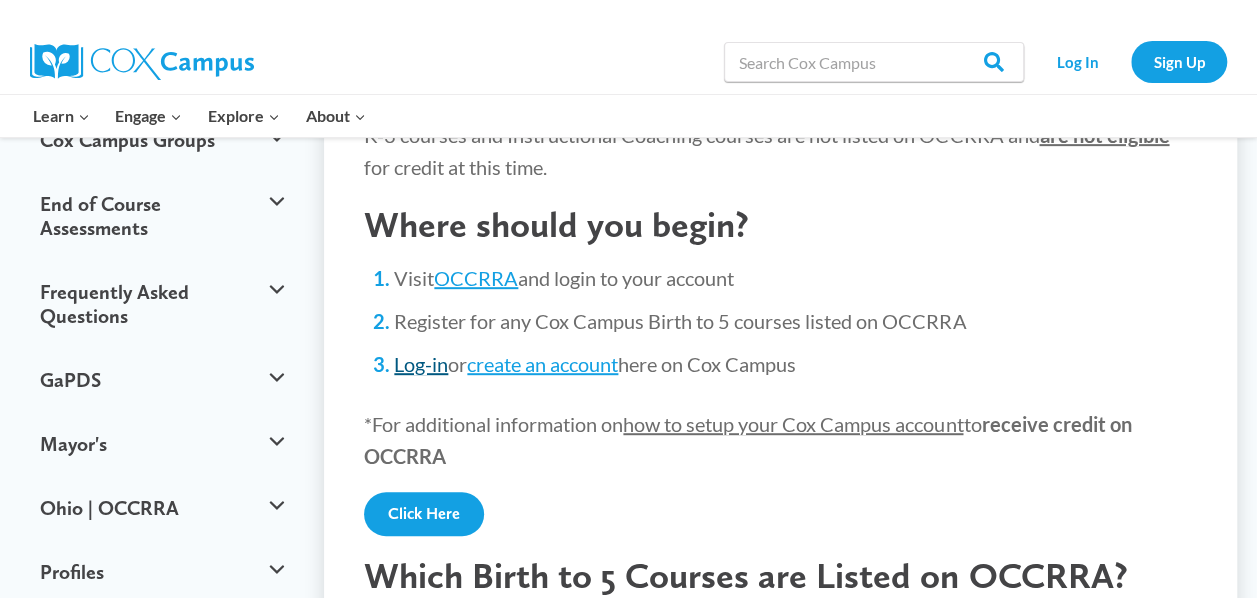 click on "Log-in" at bounding box center [421, 364] 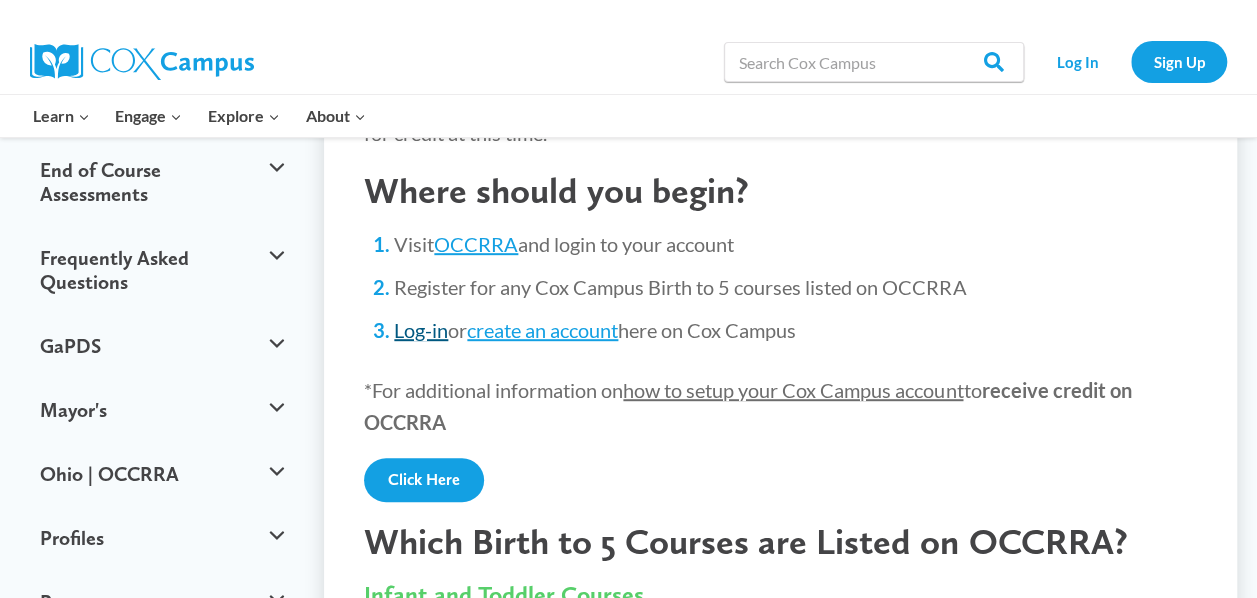 scroll, scrollTop: 418, scrollLeft: 0, axis: vertical 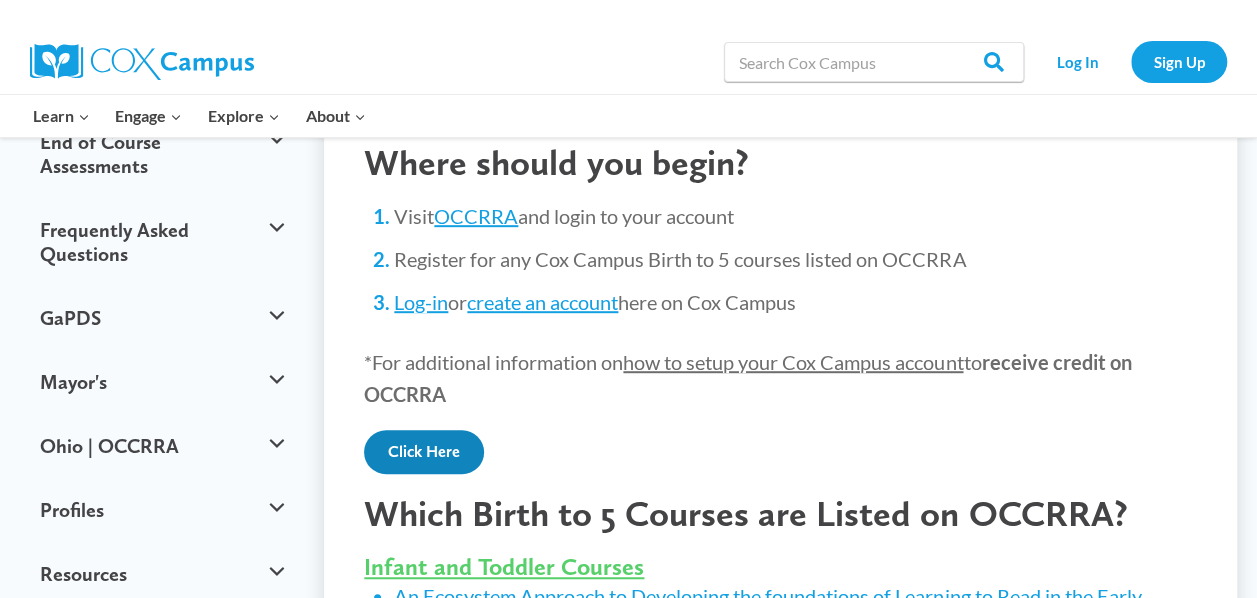 click on "Click Here" at bounding box center (424, 452) 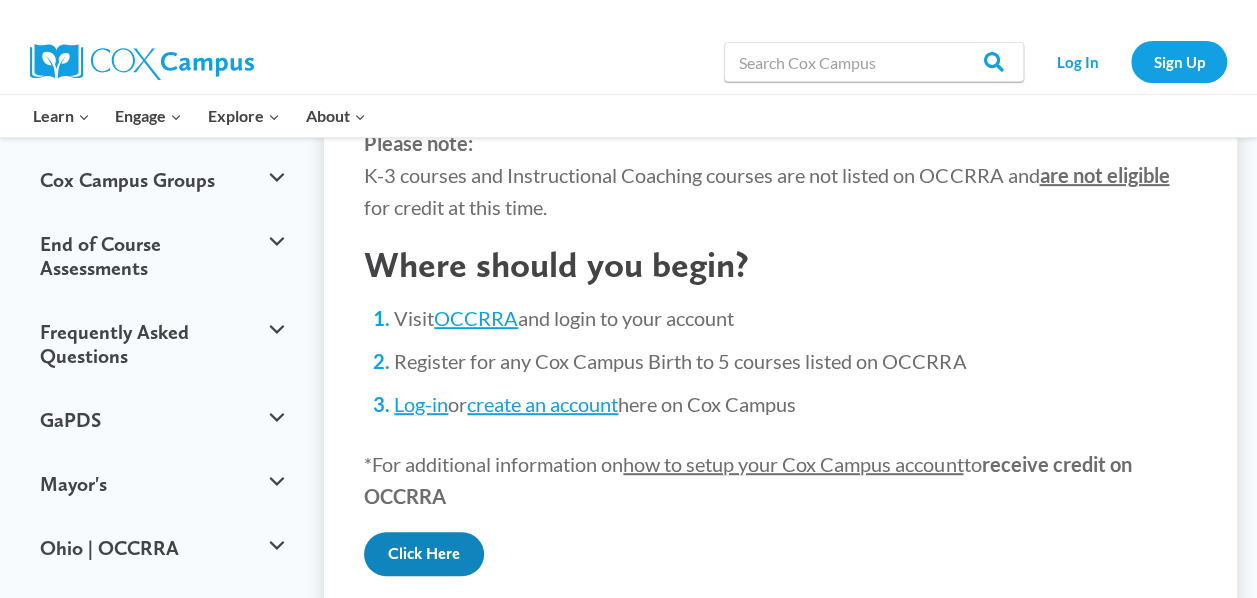 scroll, scrollTop: 313, scrollLeft: 0, axis: vertical 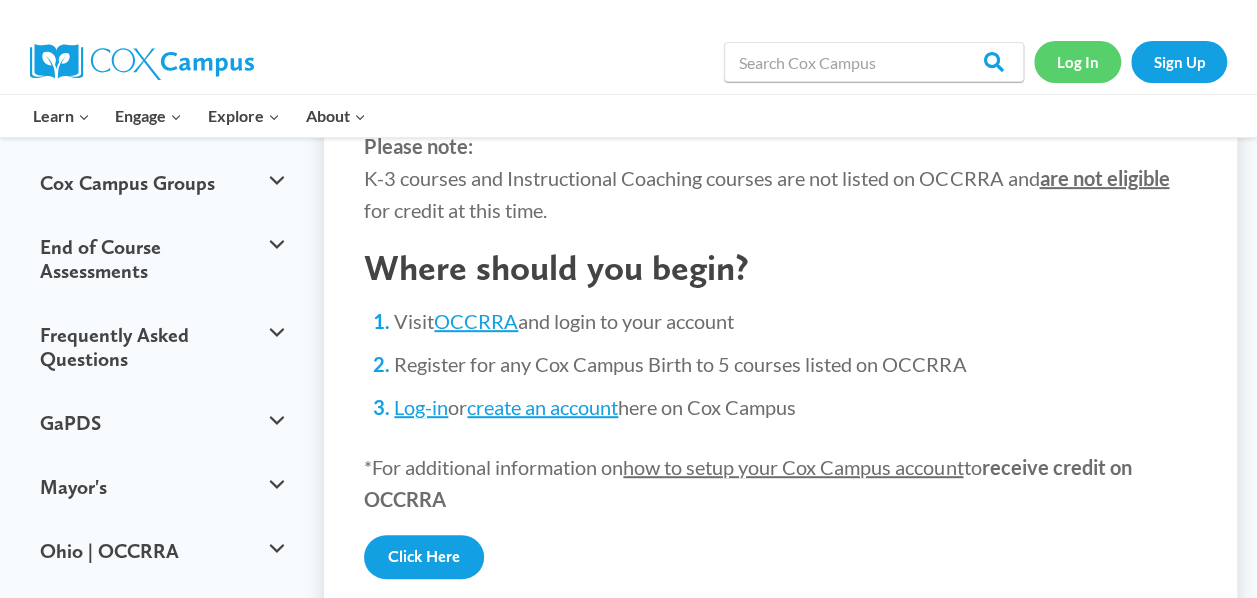 click on "Log In" at bounding box center (1077, 61) 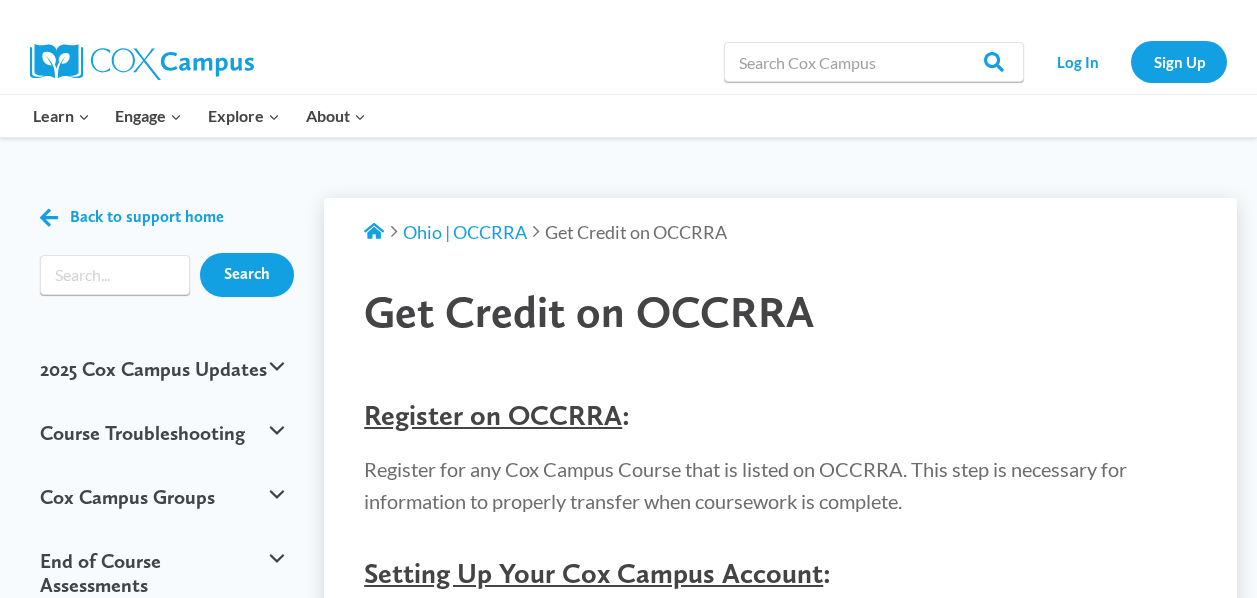 scroll, scrollTop: 0, scrollLeft: 0, axis: both 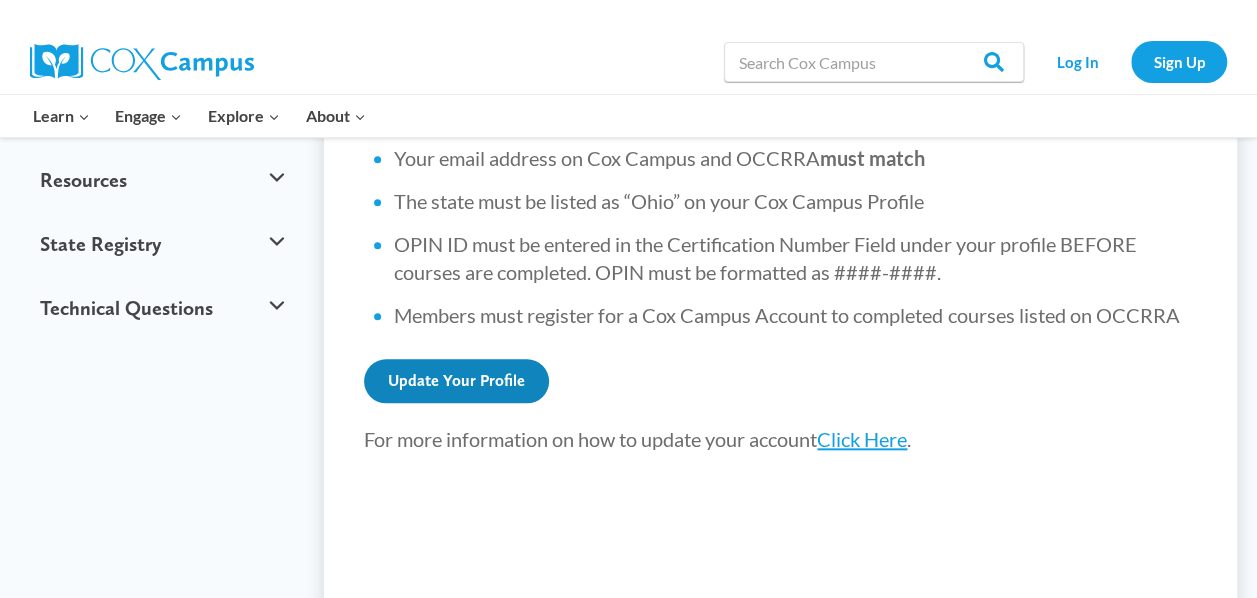 click on "Update Your Profile" at bounding box center (456, 381) 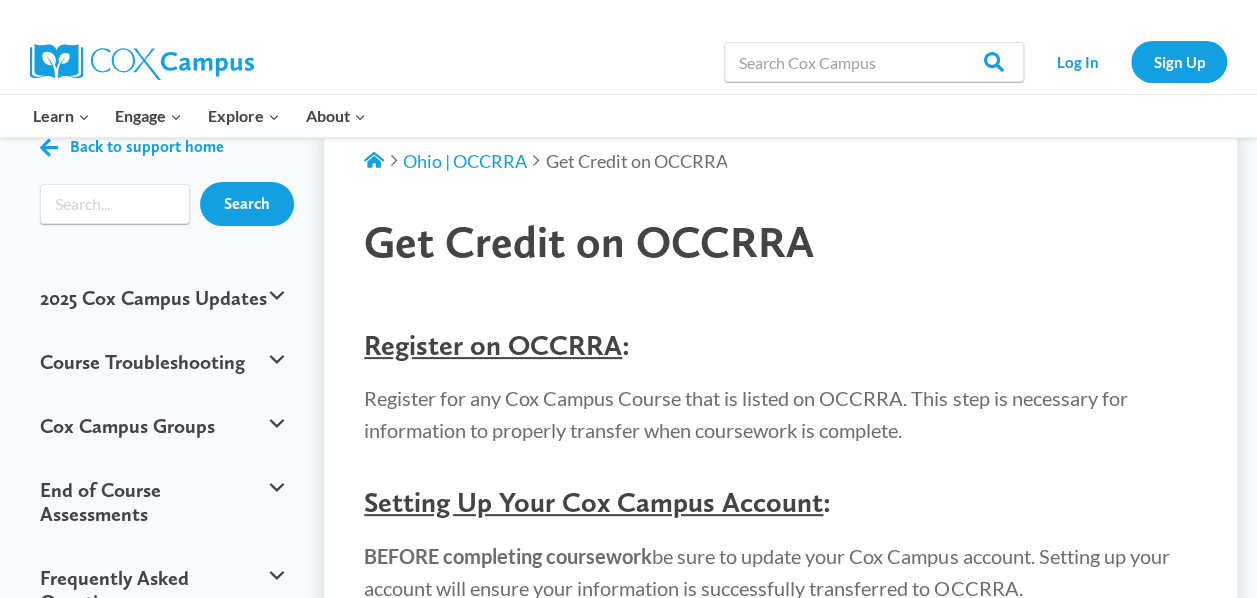 scroll, scrollTop: 0, scrollLeft: 0, axis: both 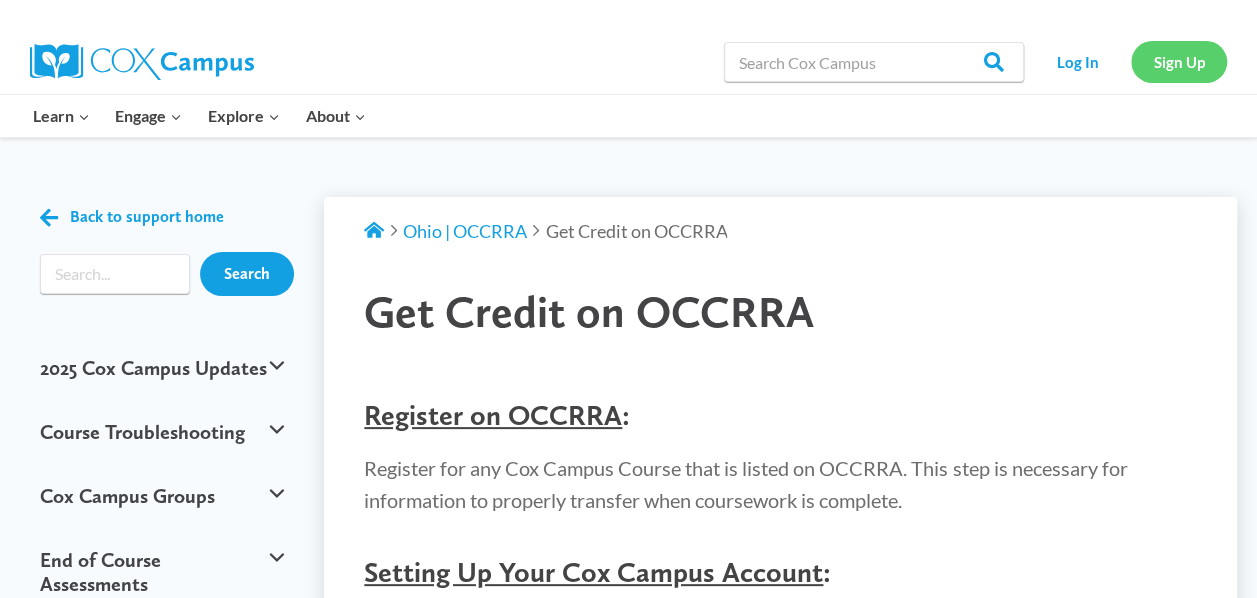 click on "Sign Up" at bounding box center [1179, 61] 